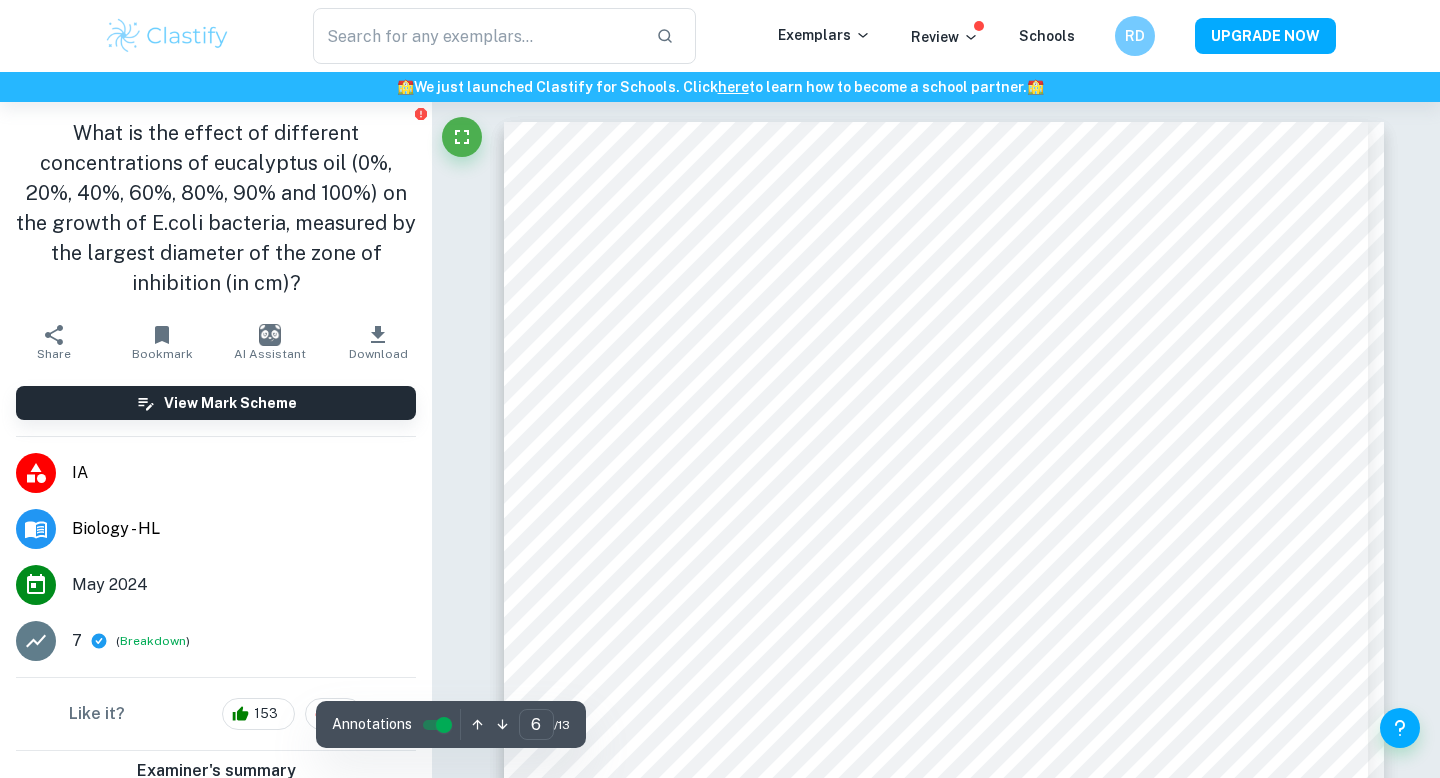 scroll, scrollTop: 6456, scrollLeft: 0, axis: vertical 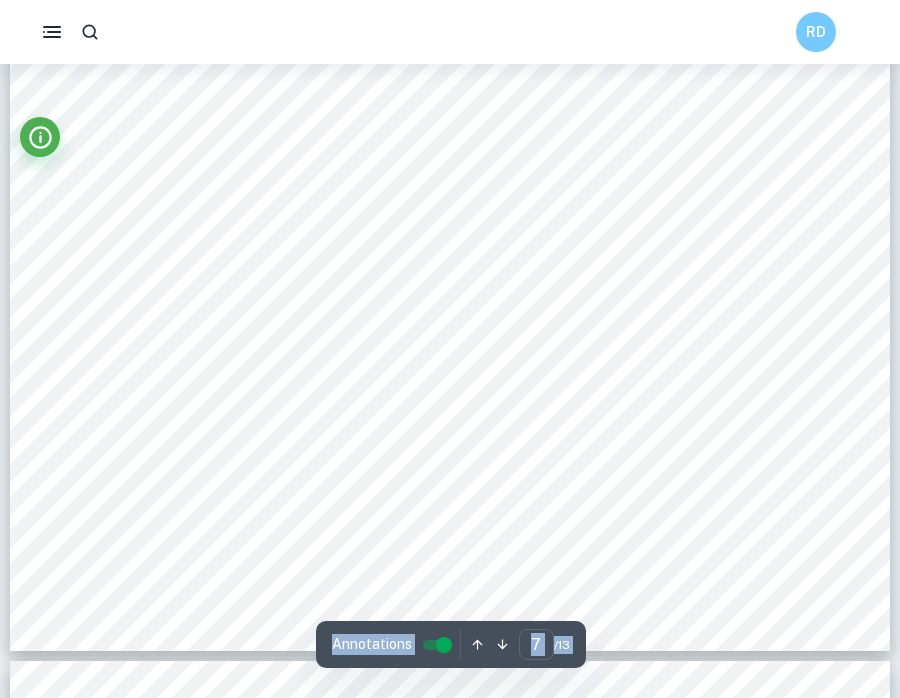 click on "Correct Criterion B A focused and detailed description of the main topic is present Comment The essay provides a focused and detailed description of the main topic, which is the effect of different concentrations of eucalyptus oil on the growth of E.coli bacteria. It includes a clear introduction, research question, personal engagement, and relevant background information on E.coli bacteria and eucalyptus oil. Written by [NAME] Correct Criterion B A focused and detailed description of the research question is present Comment The research question is clearly stated and detailed. It directly addresses the main topic and provides a clear focus for the investigation. Written by [NAME] Correct Criterion A The choice of the topic and research question is well-justified through its global or personal relevance Comment Written by [NAME] Correct Criterion B The biology is explained well enough for the reader to fully and easily understand it without the need of rereading Comment Written by" at bounding box center (450, -42) 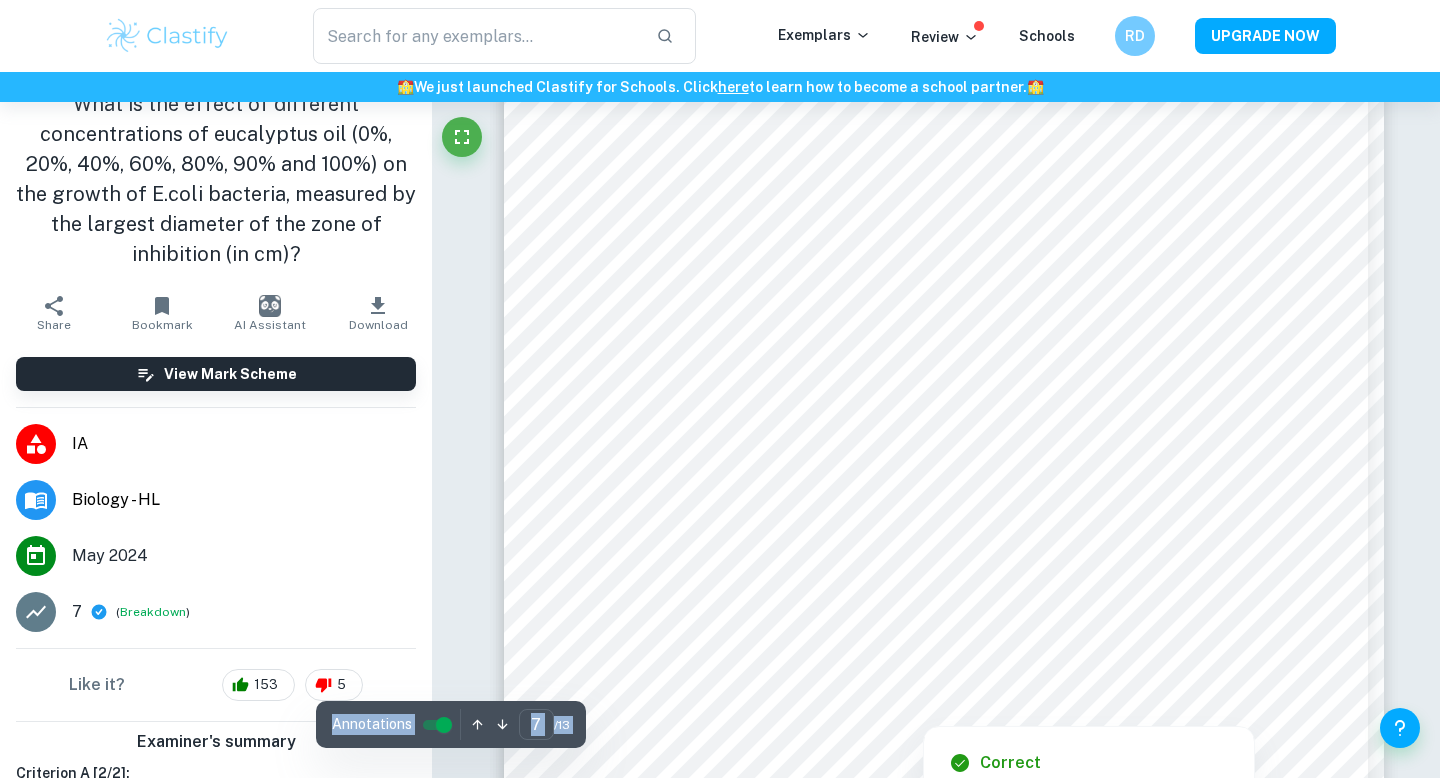 scroll, scrollTop: 8347, scrollLeft: 0, axis: vertical 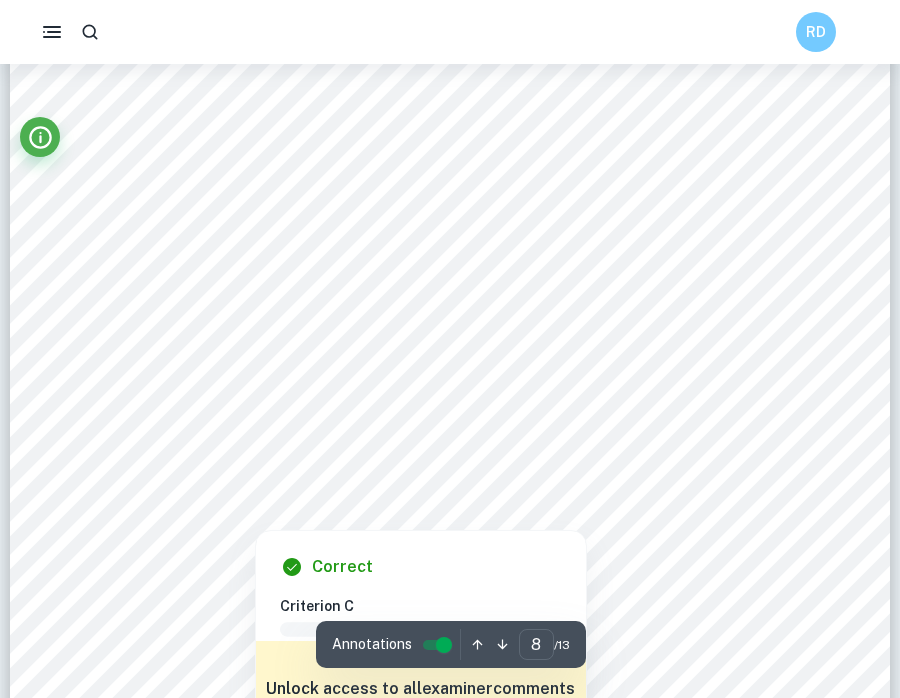 click at bounding box center (258, 292) 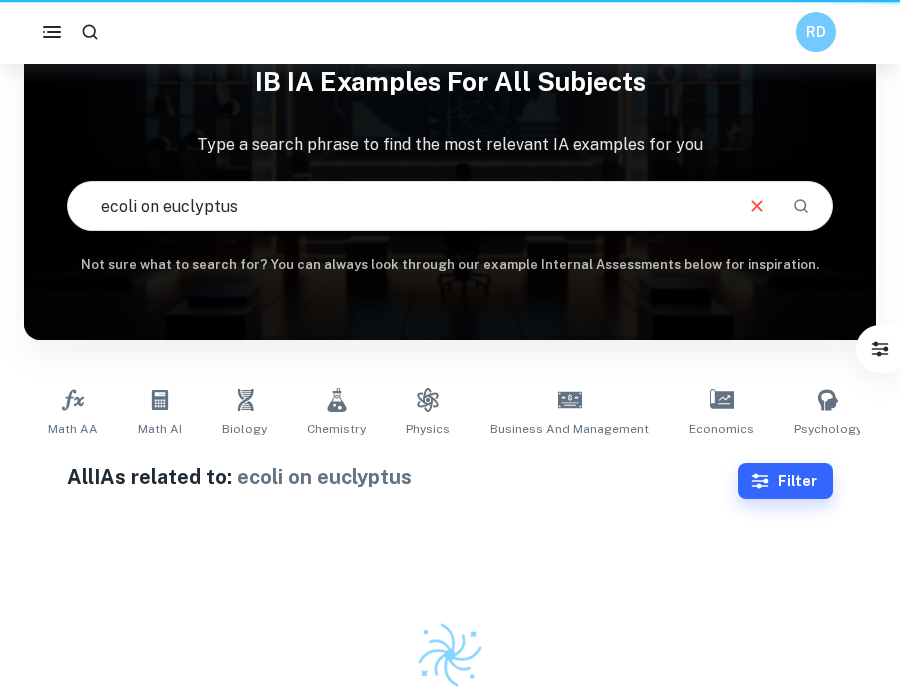 scroll, scrollTop: 90, scrollLeft: 0, axis: vertical 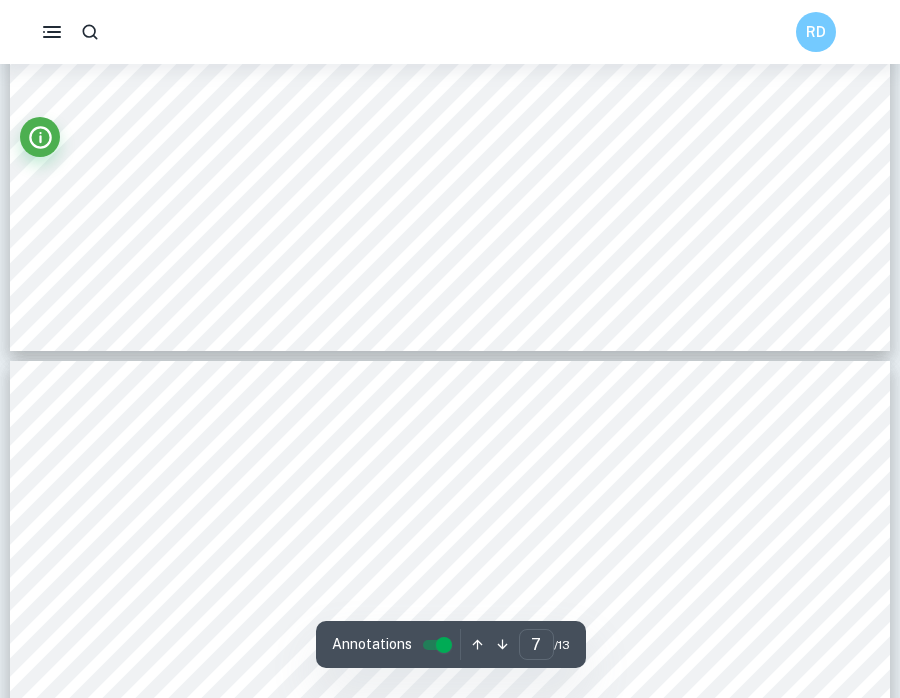 type on "8" 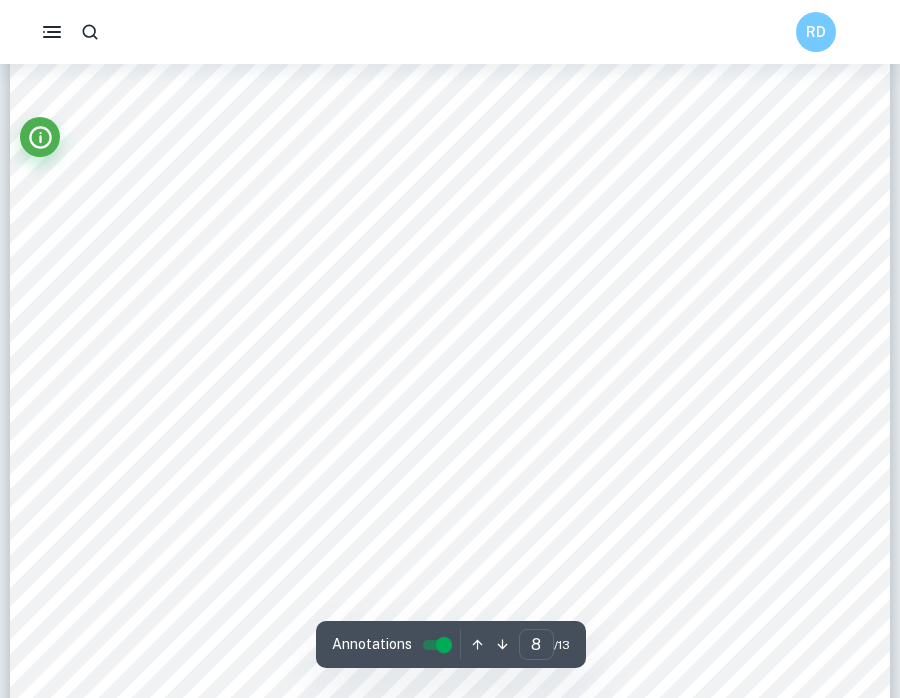 scroll, scrollTop: 9146, scrollLeft: 0, axis: vertical 